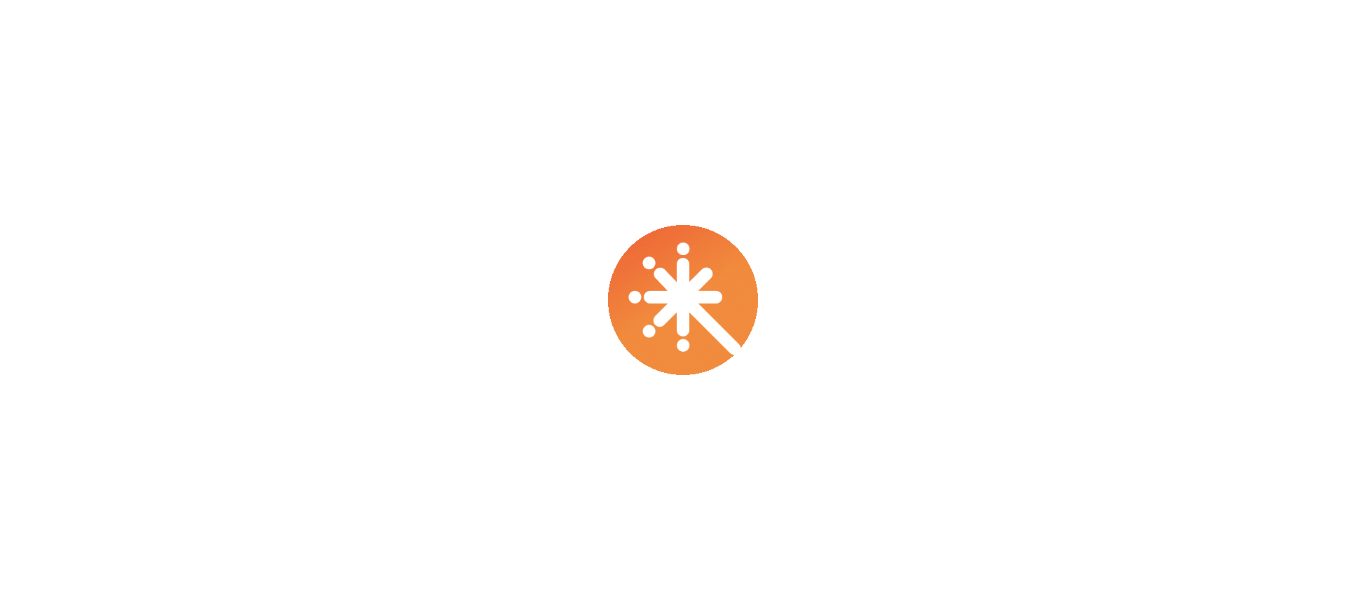 scroll, scrollTop: 0, scrollLeft: 0, axis: both 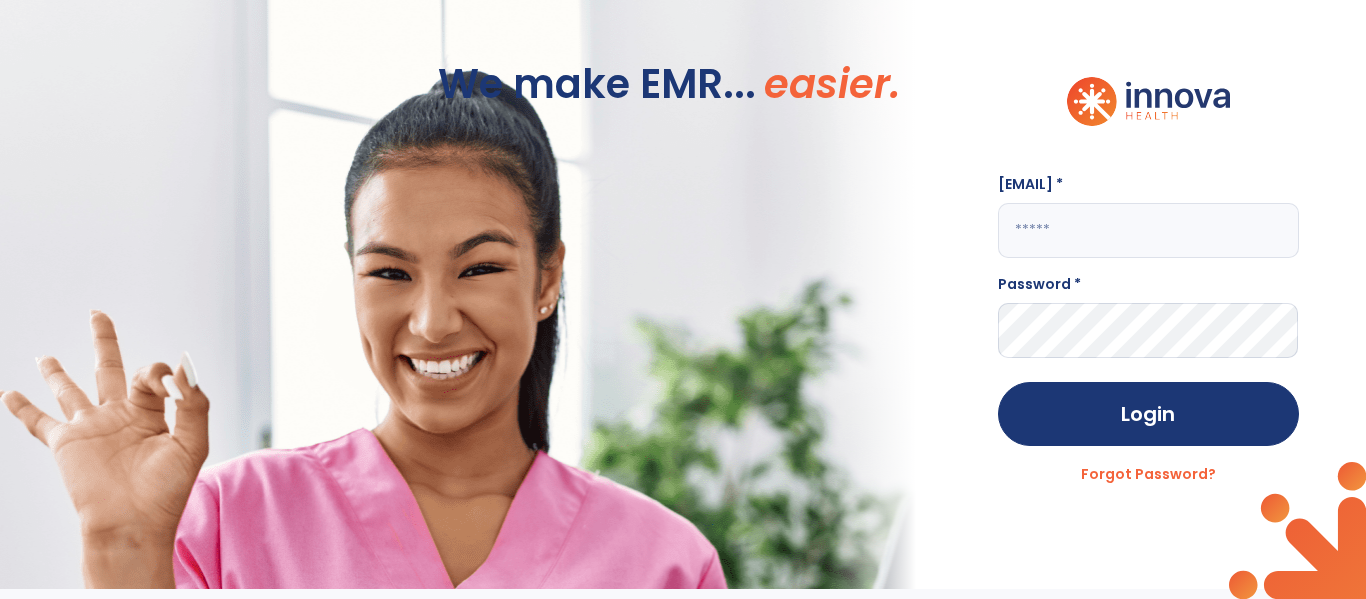 click 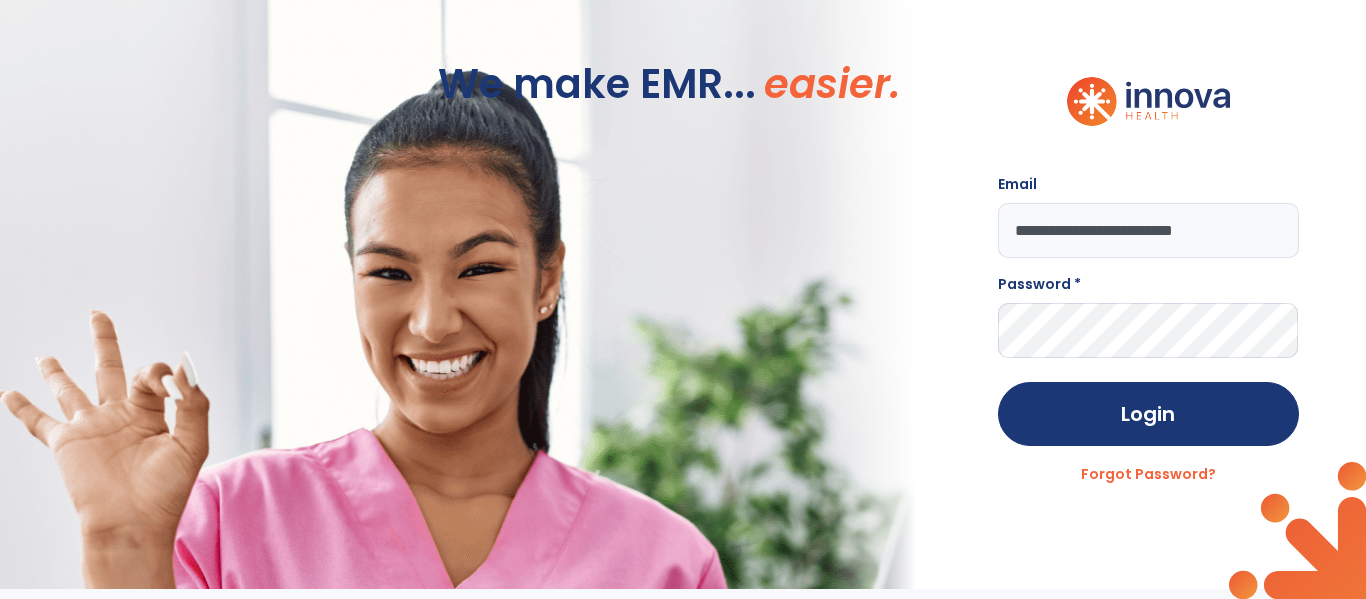 type on "**********" 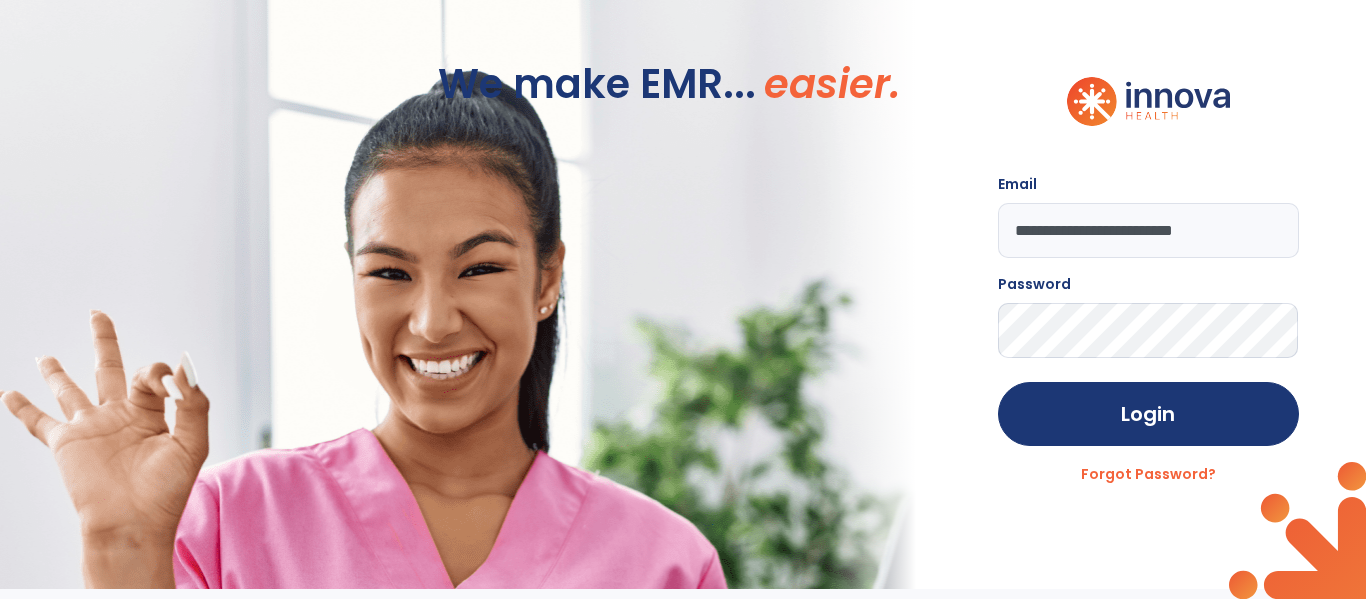 click on "Login" 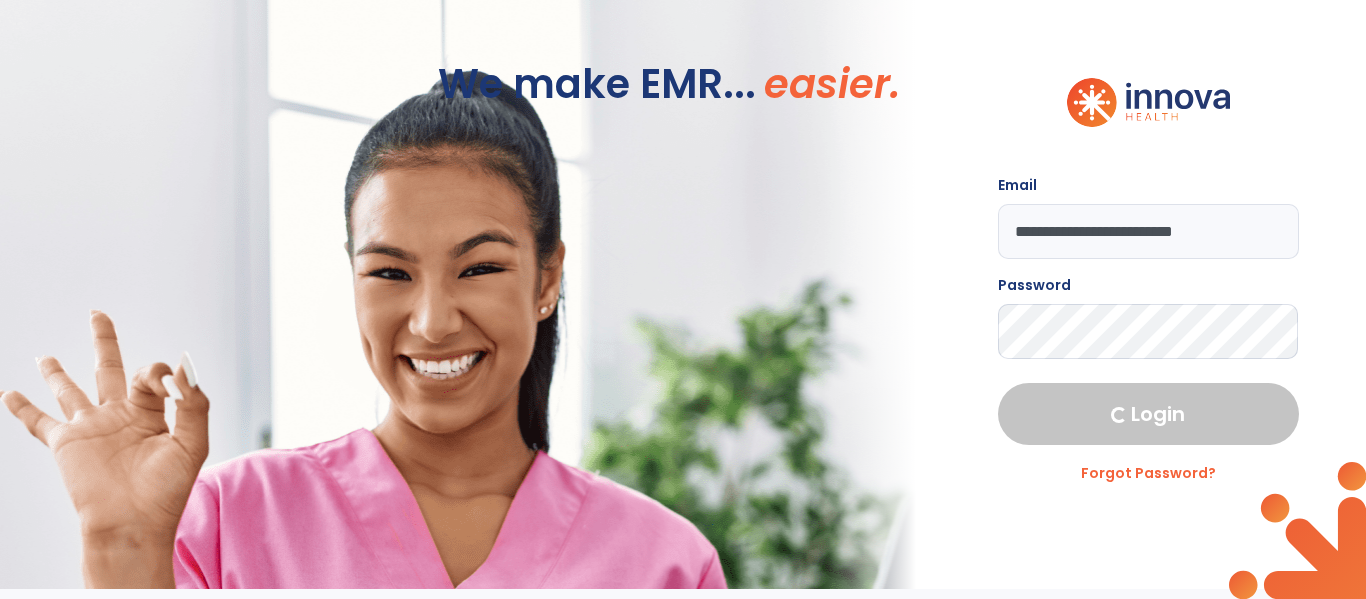 select on "****" 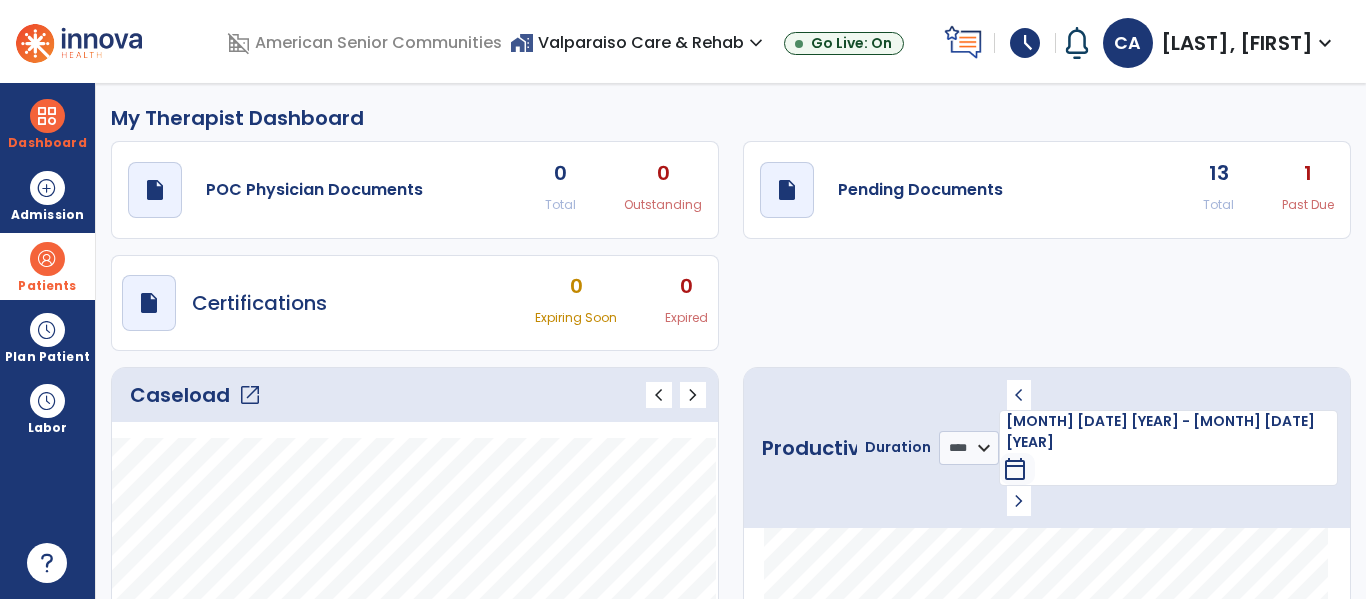 click on "Patients" at bounding box center [47, 286] 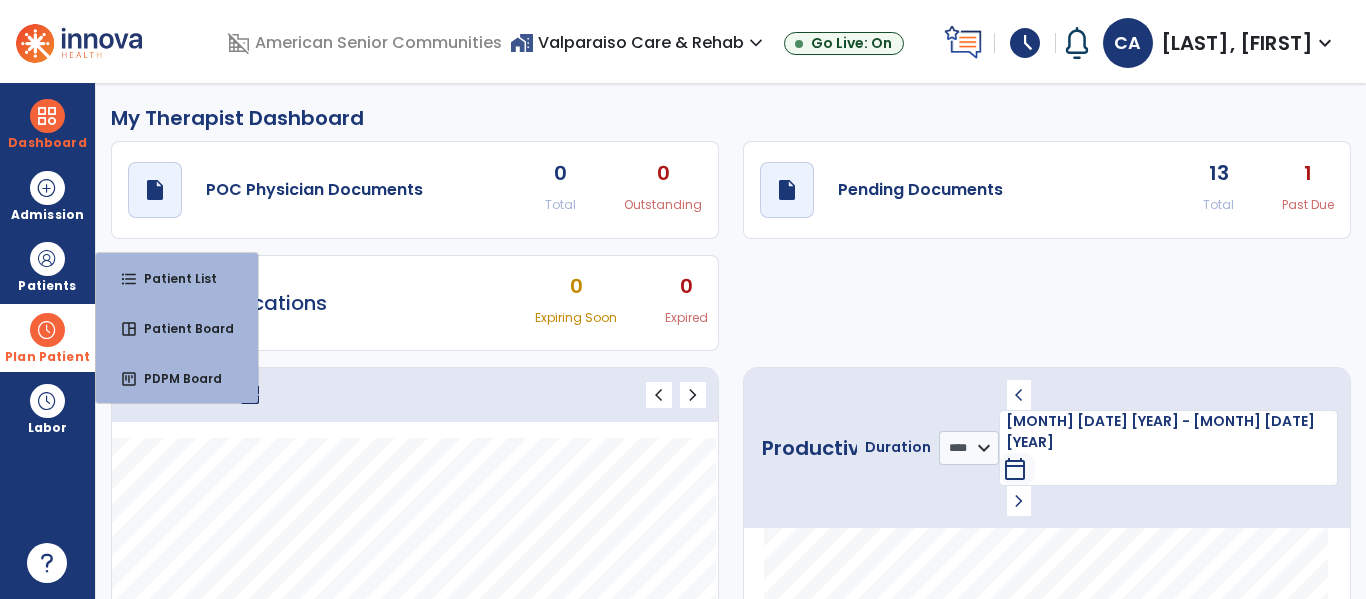 click at bounding box center [47, 330] 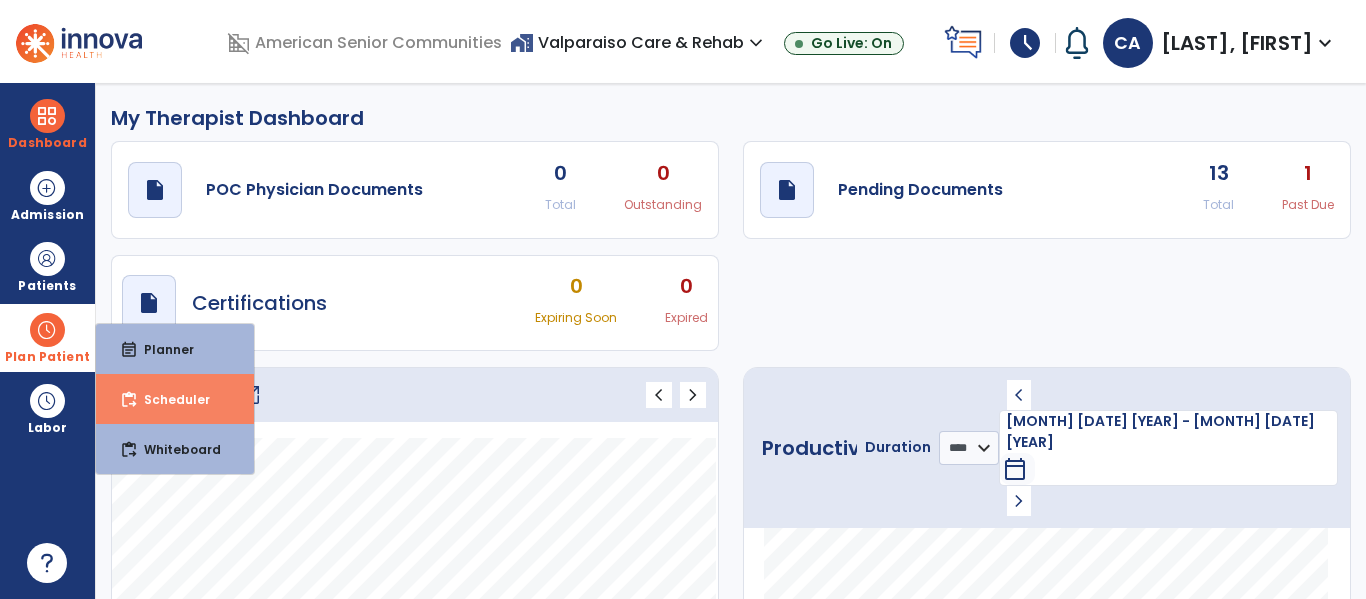 click on "content_paste_go  Scheduler" at bounding box center [175, 399] 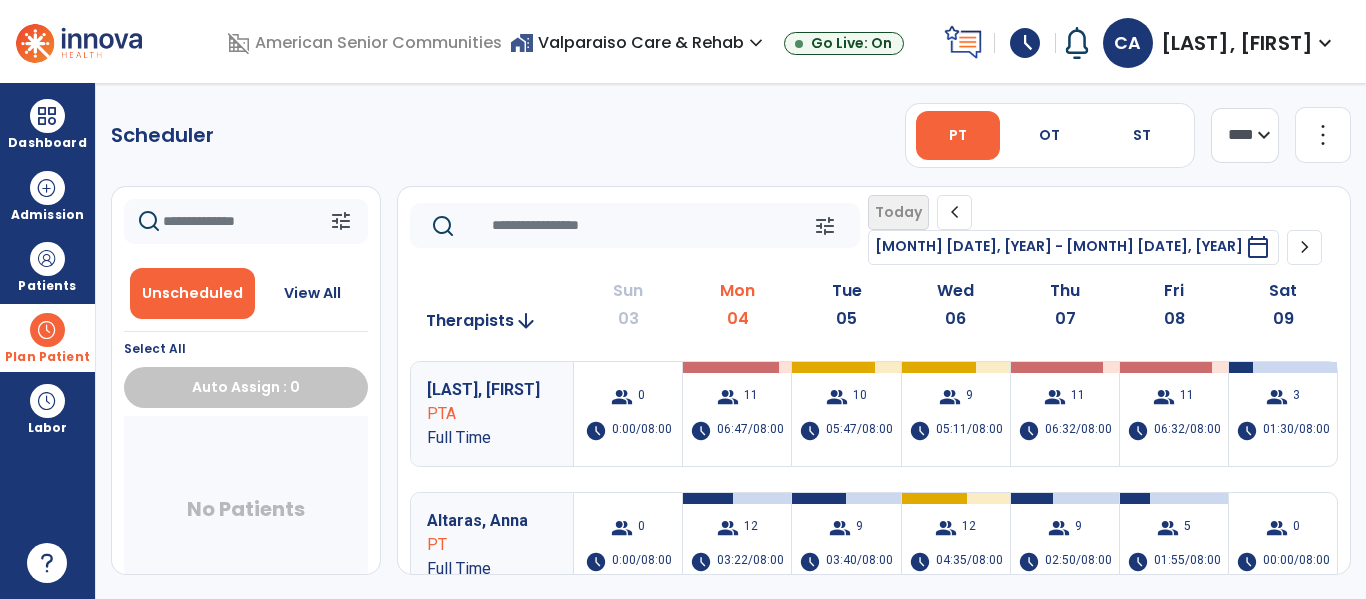 click on "chevron_left" 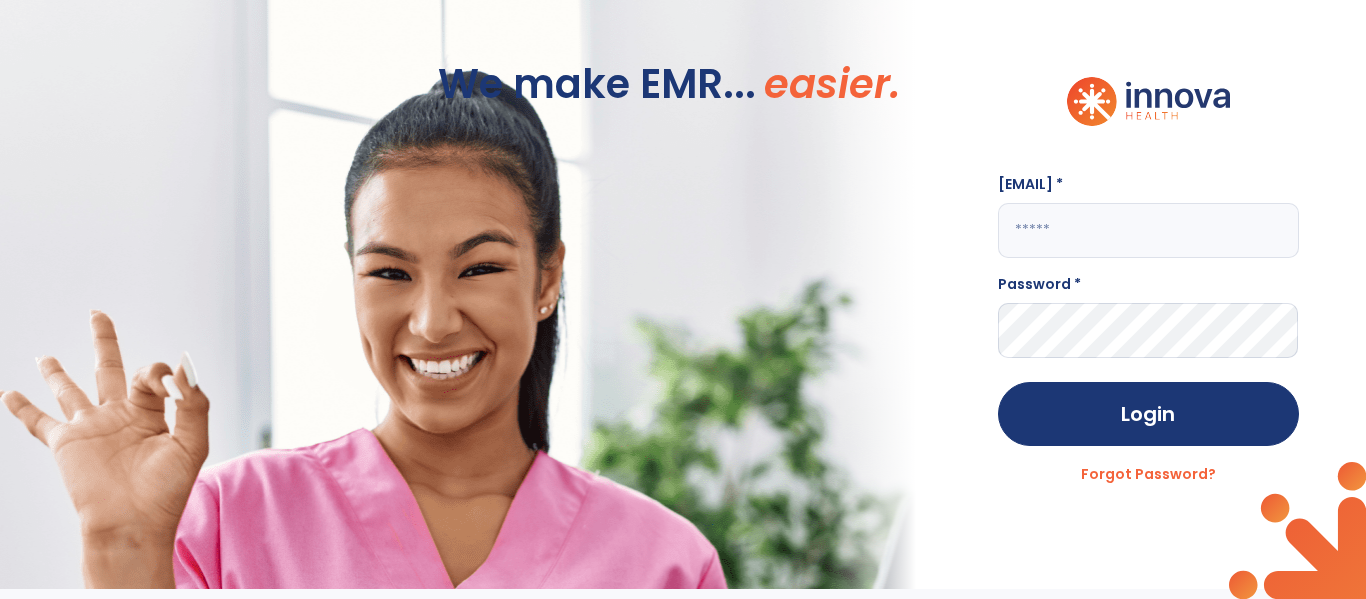 click 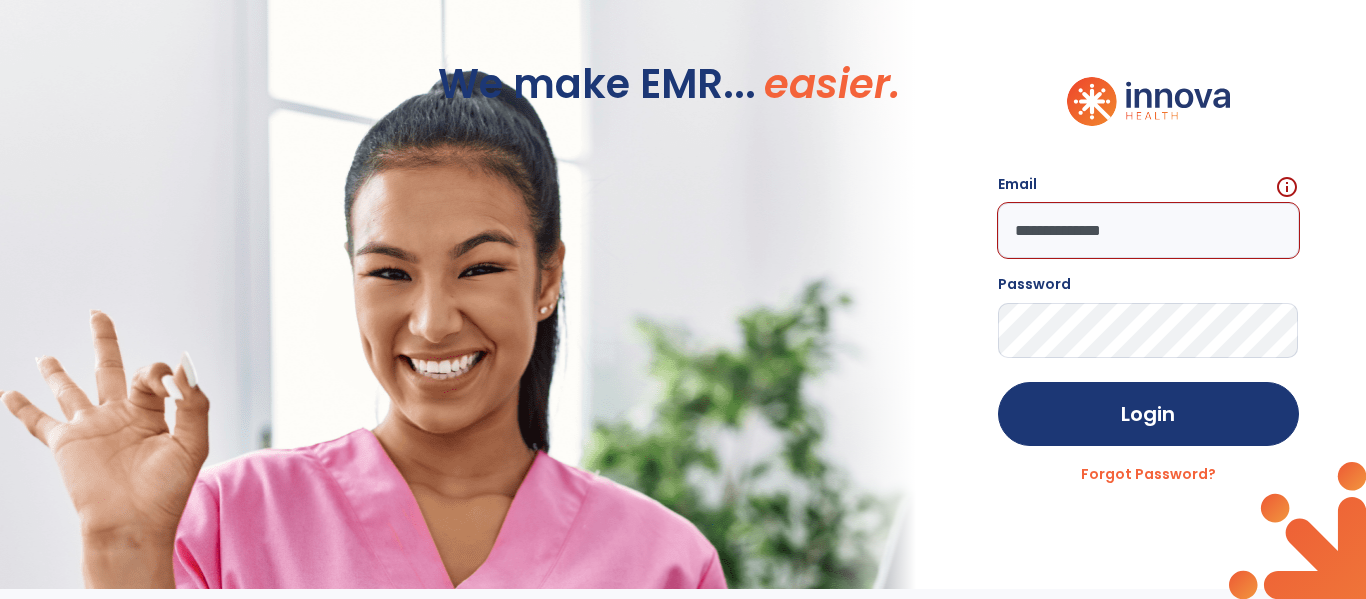click on "**********" 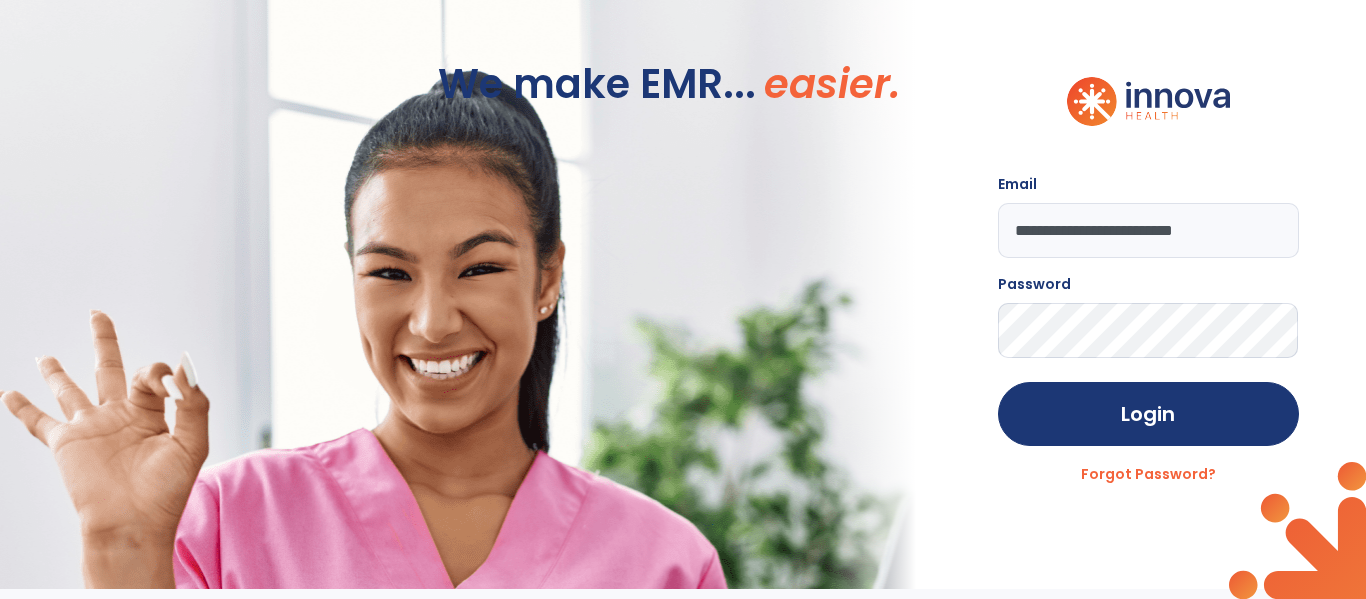 type on "**********" 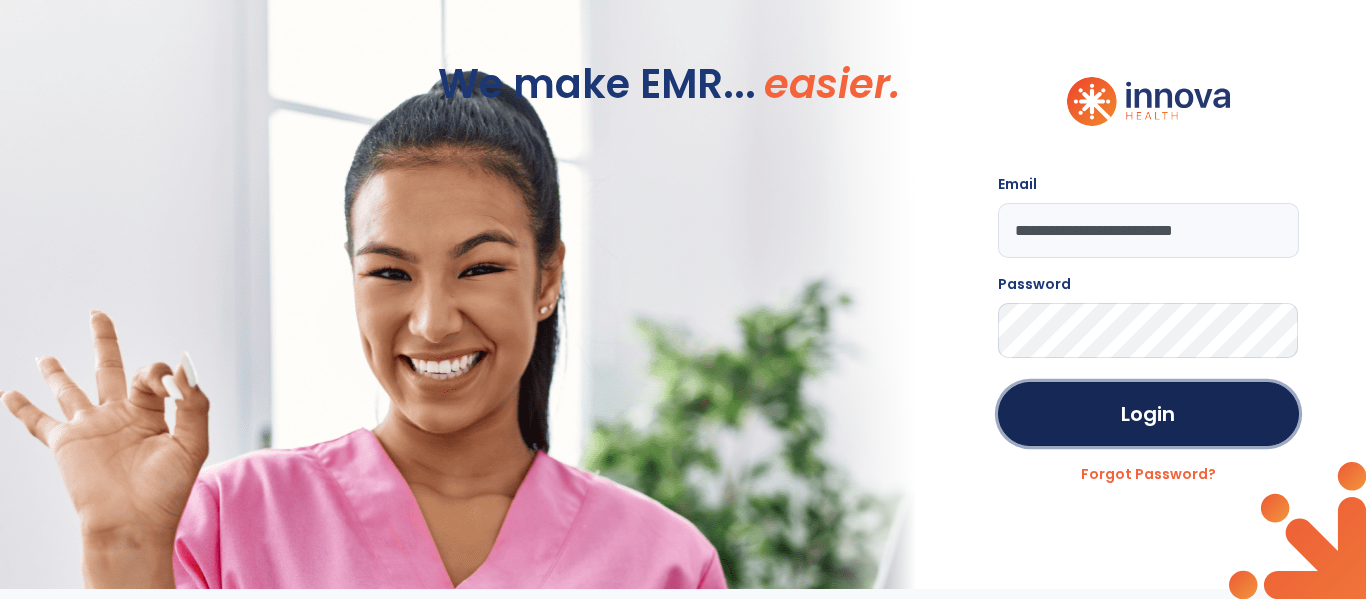 type 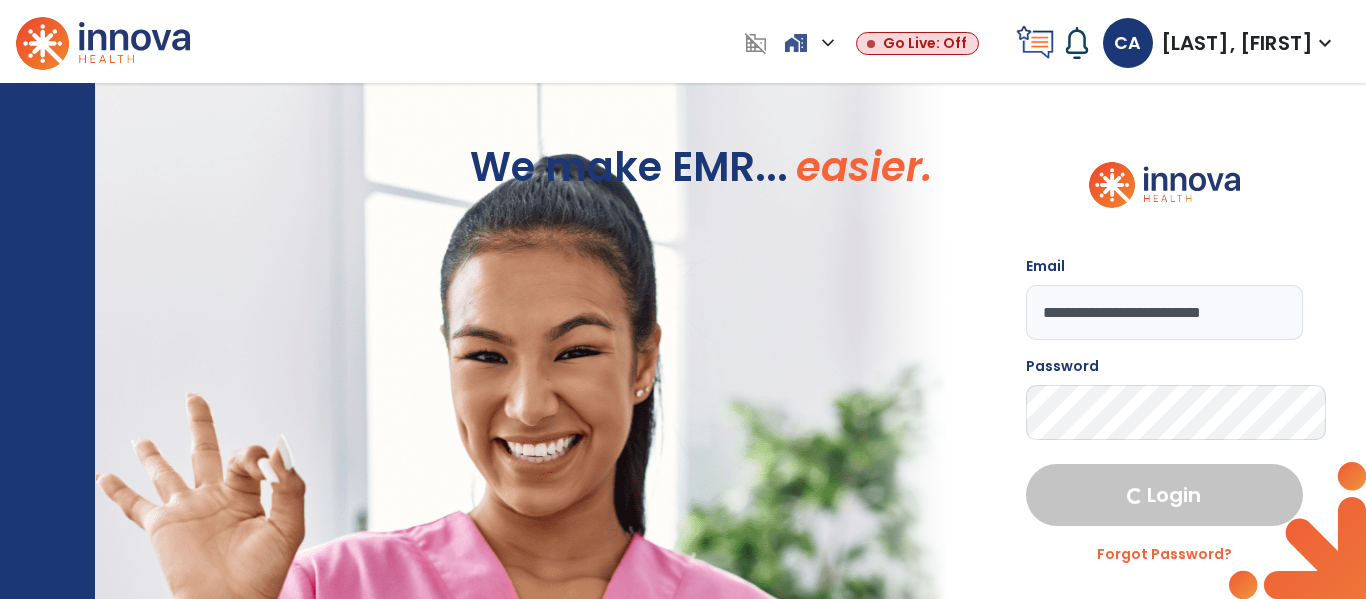 select on "****" 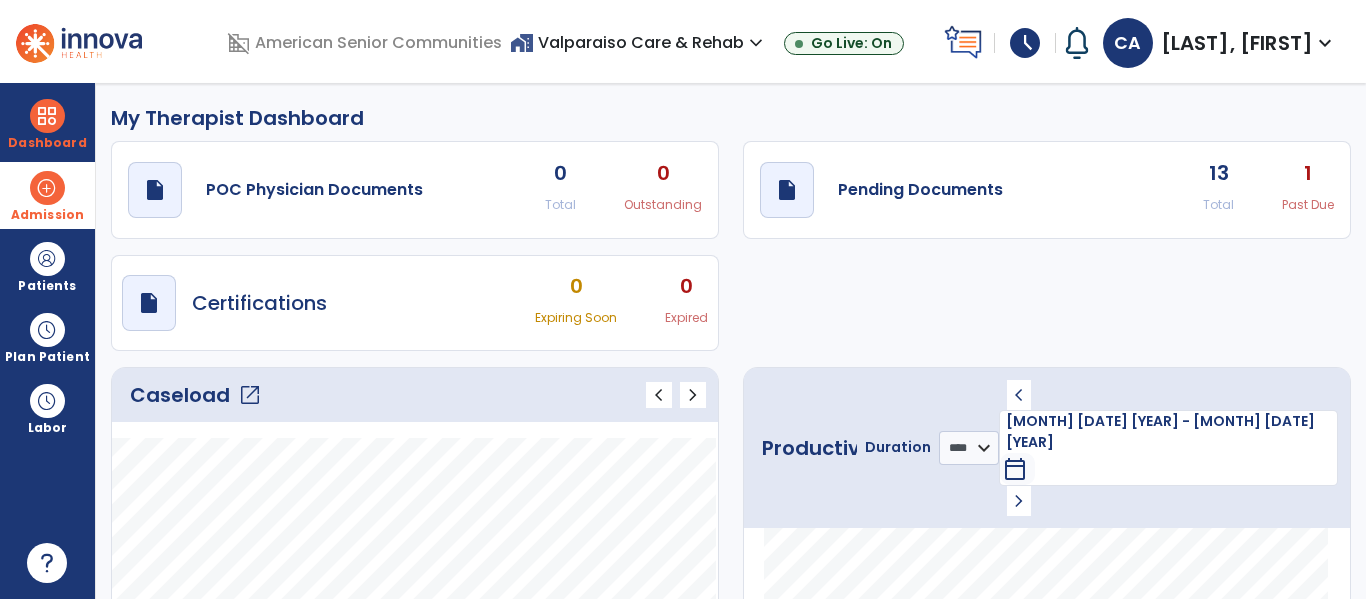 click on "Admission" at bounding box center [47, 195] 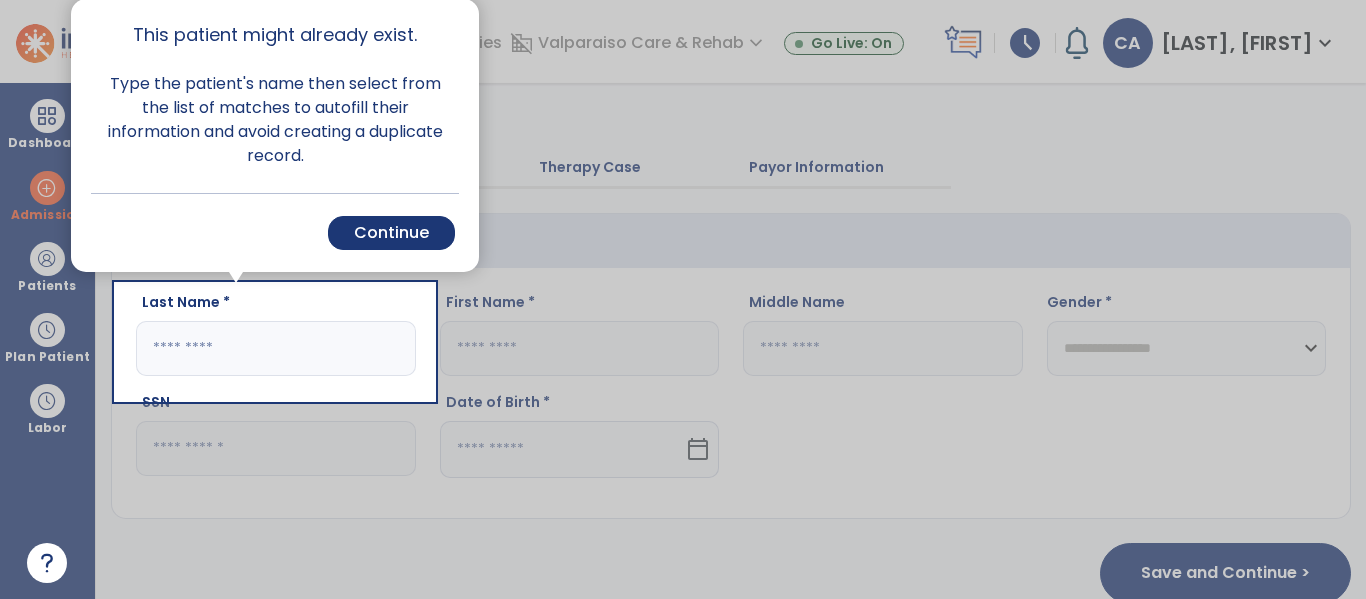 click at bounding box center (58, 299) 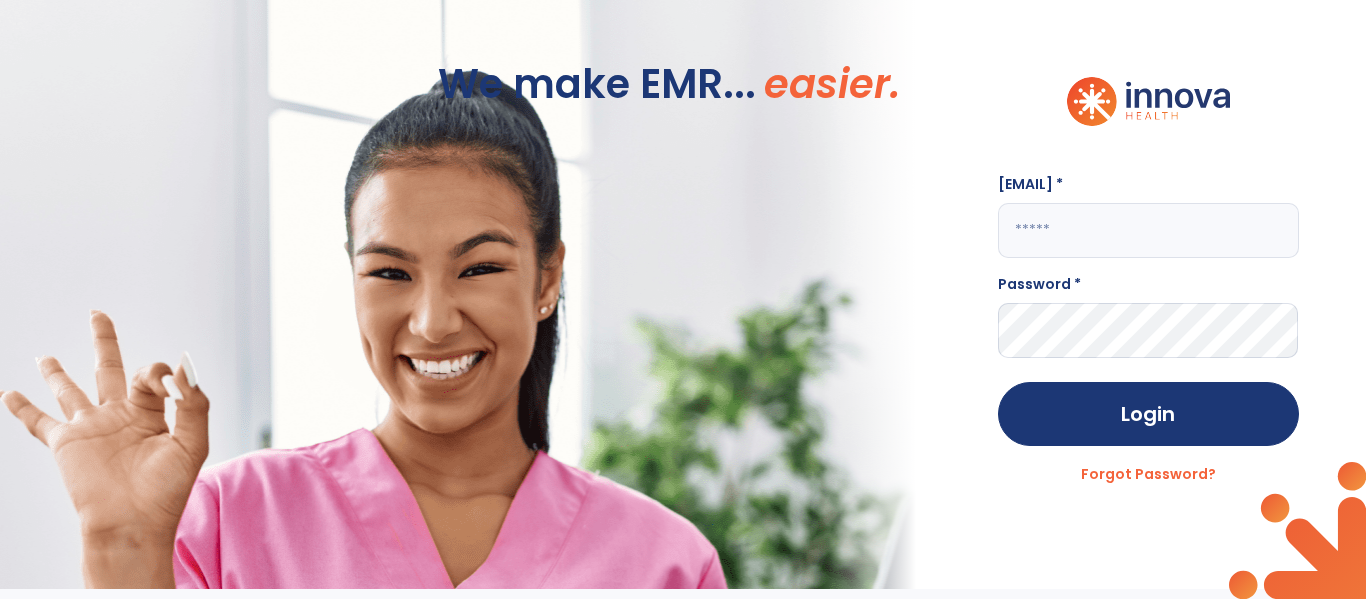 click 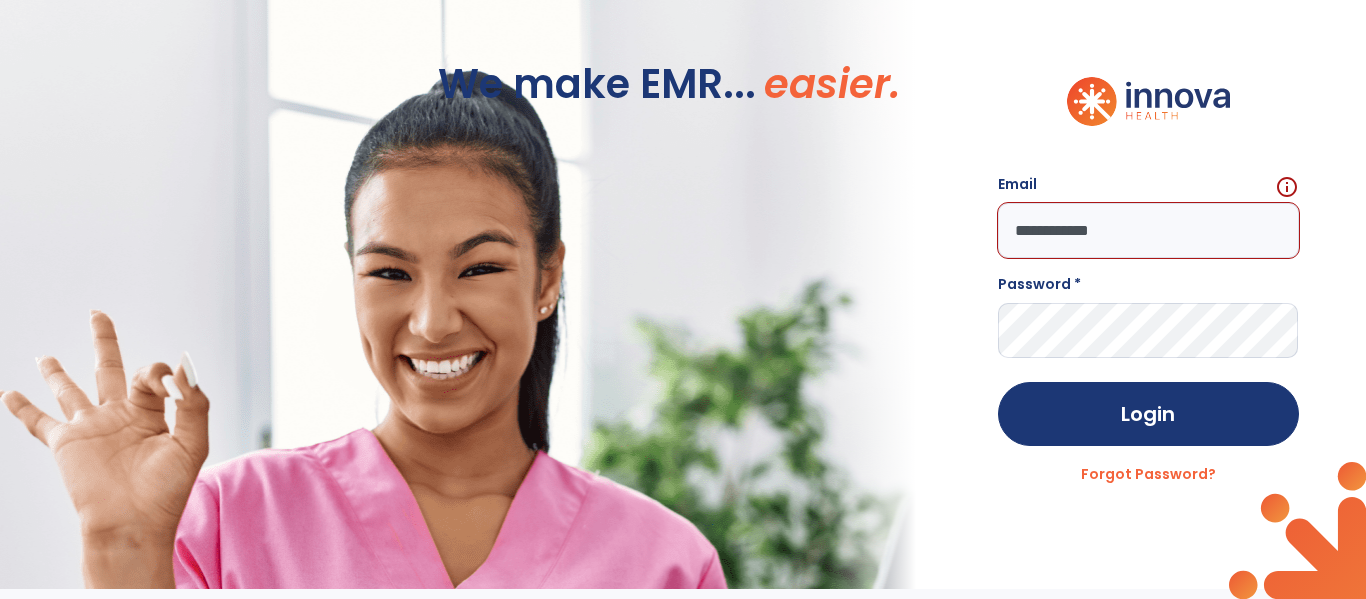click on "**********" 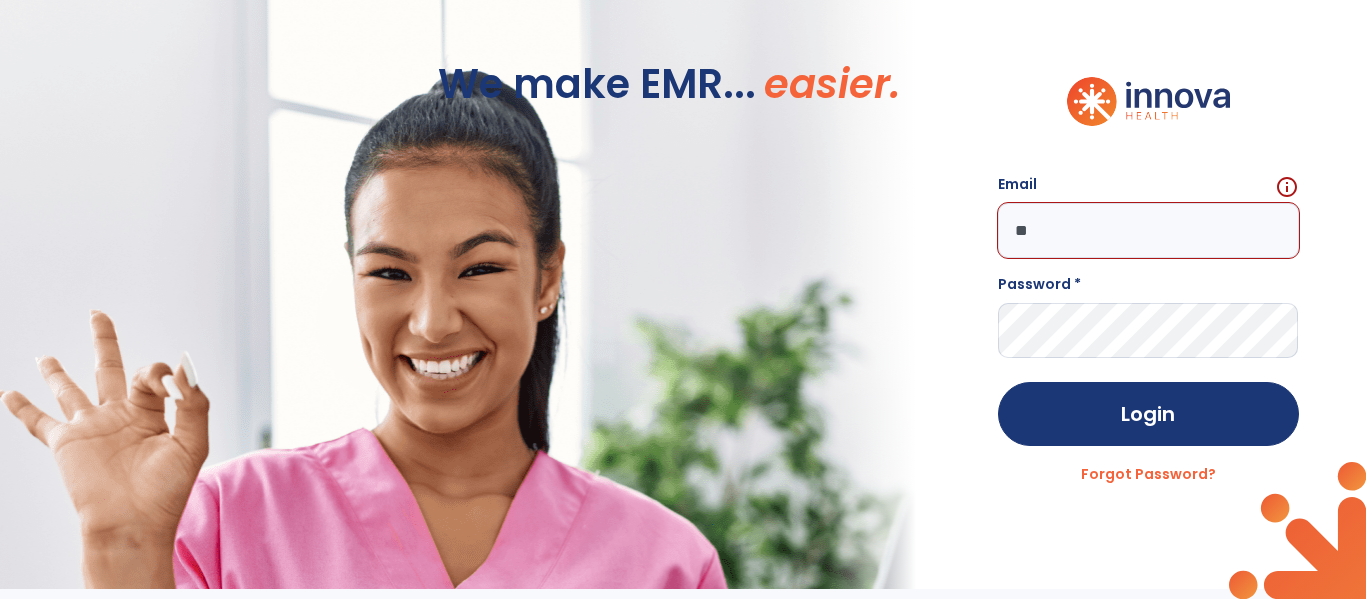 type on "*" 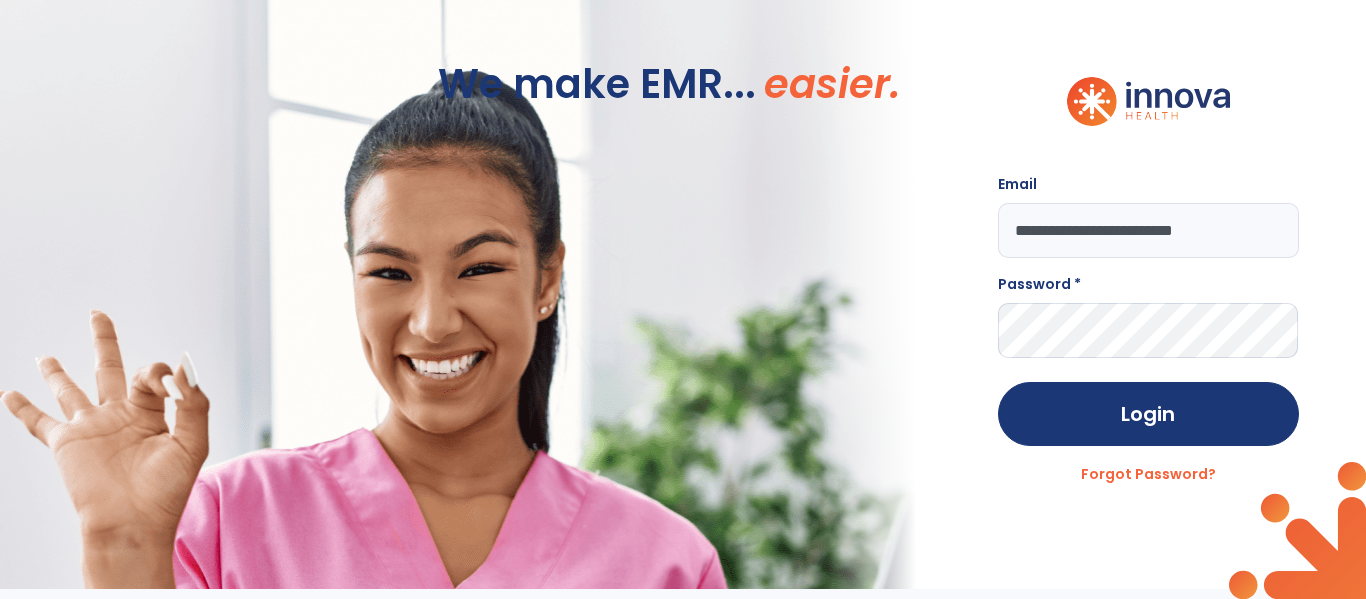 type on "**********" 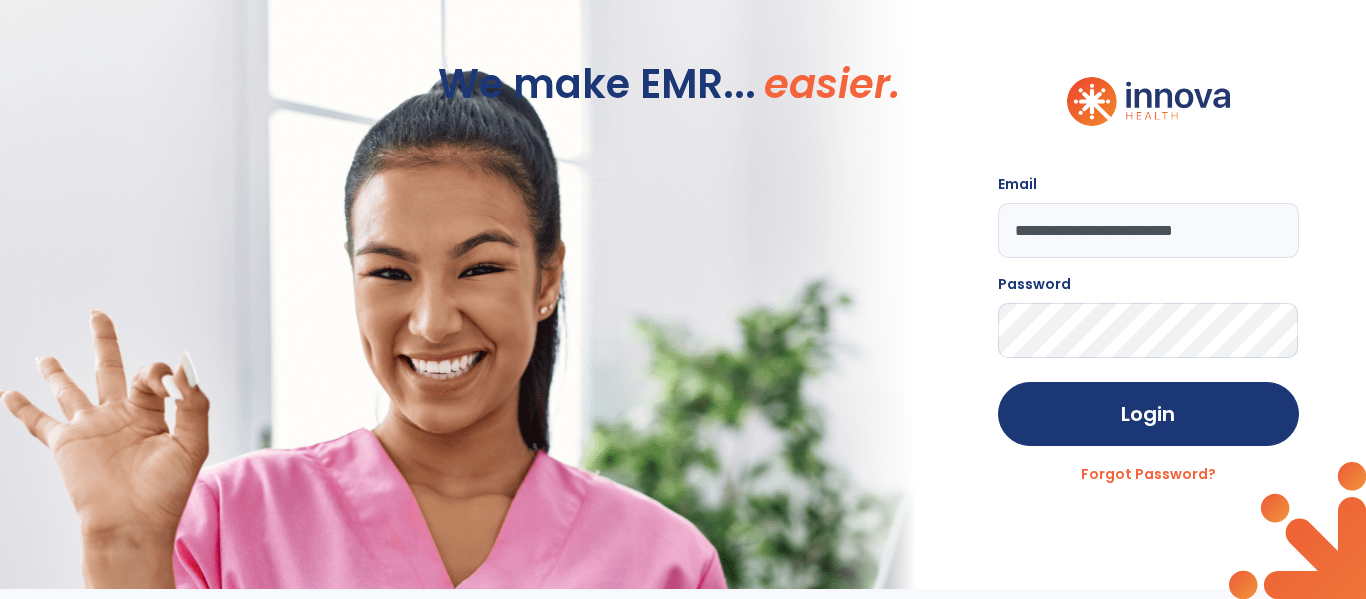 click on "Login" 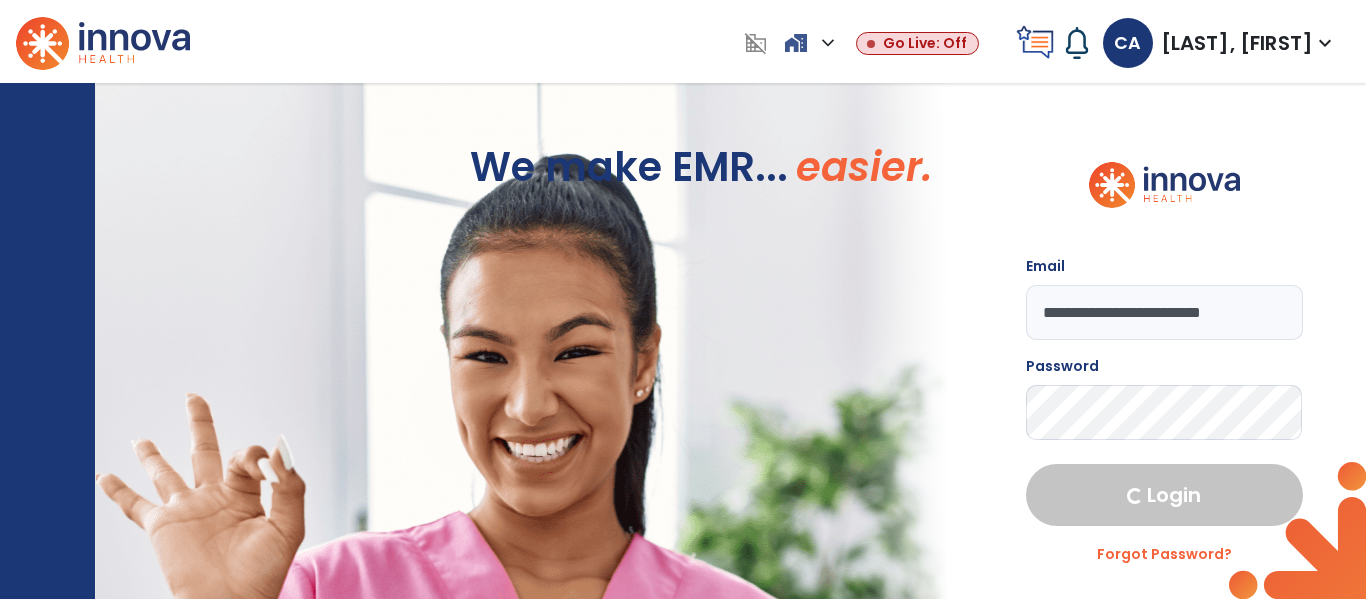 select on "****" 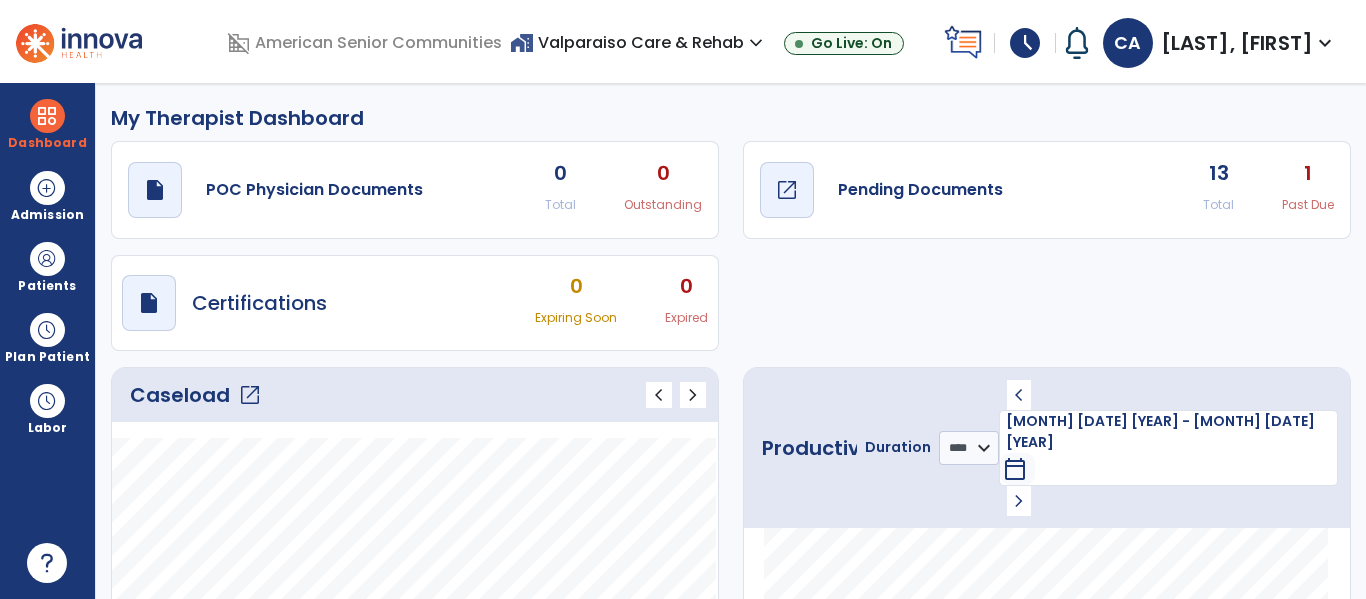 click on "Pending Documents" 